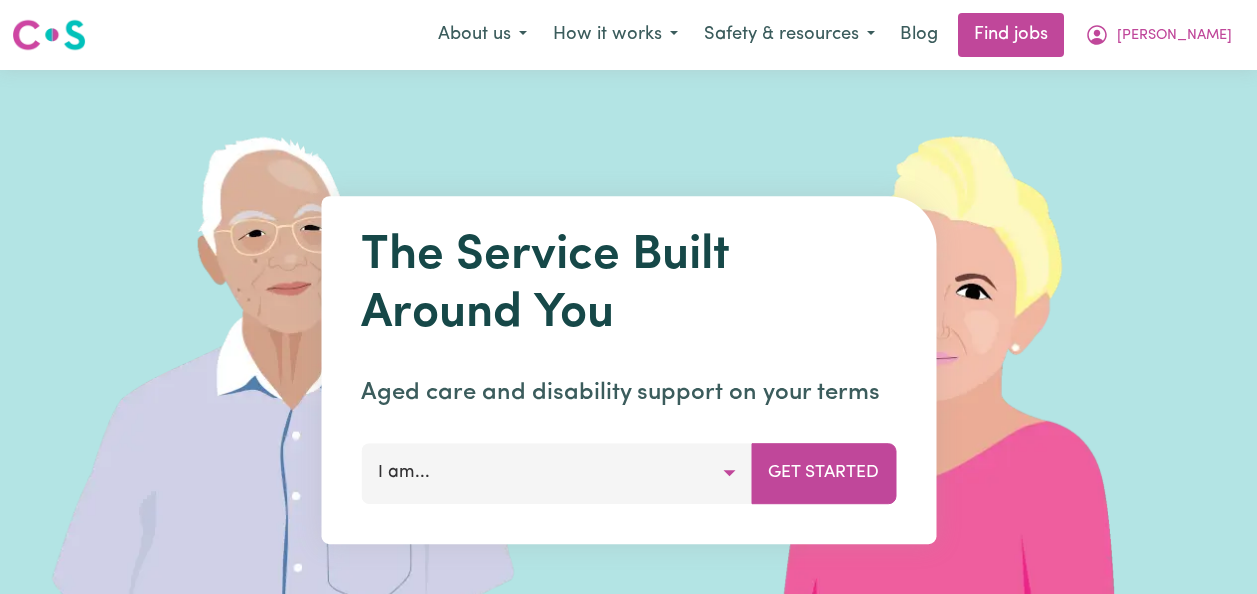 scroll, scrollTop: 0, scrollLeft: 0, axis: both 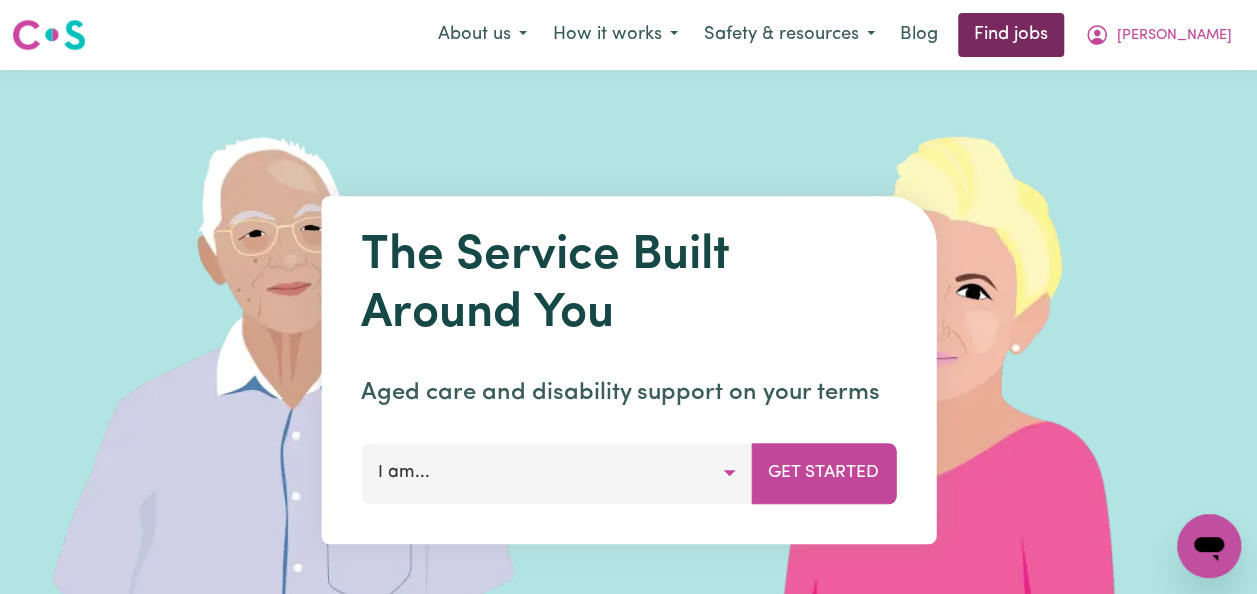 click on "Find jobs" at bounding box center (1011, 35) 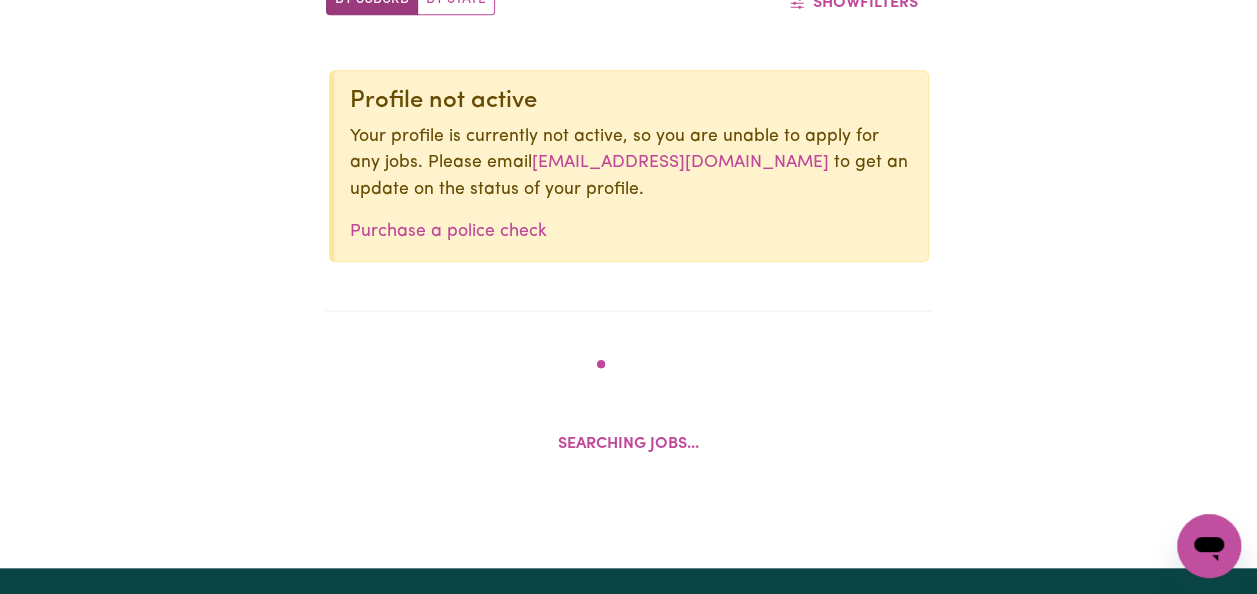 scroll, scrollTop: 777, scrollLeft: 0, axis: vertical 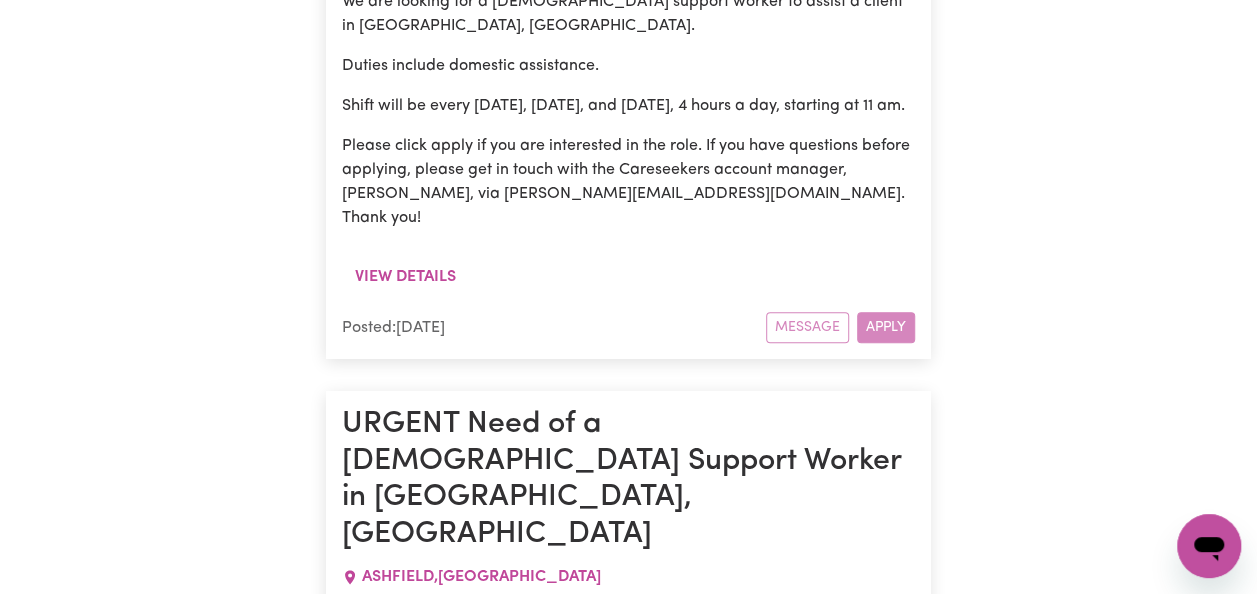 click on "View details" at bounding box center [405, 2365] 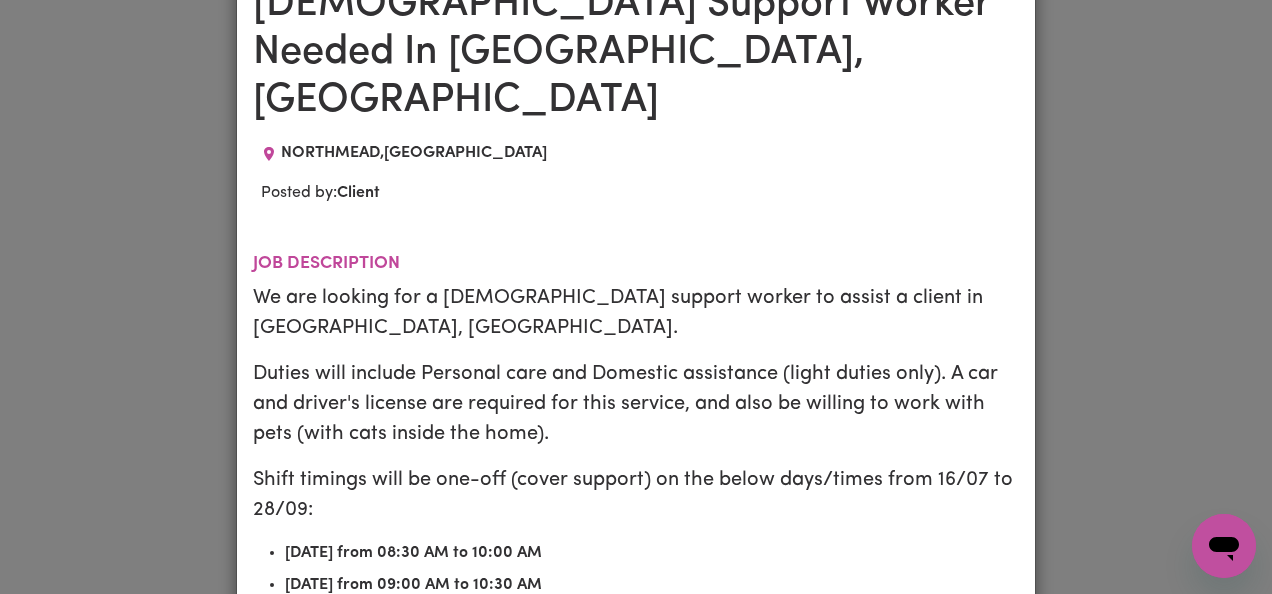 scroll, scrollTop: 160, scrollLeft: 0, axis: vertical 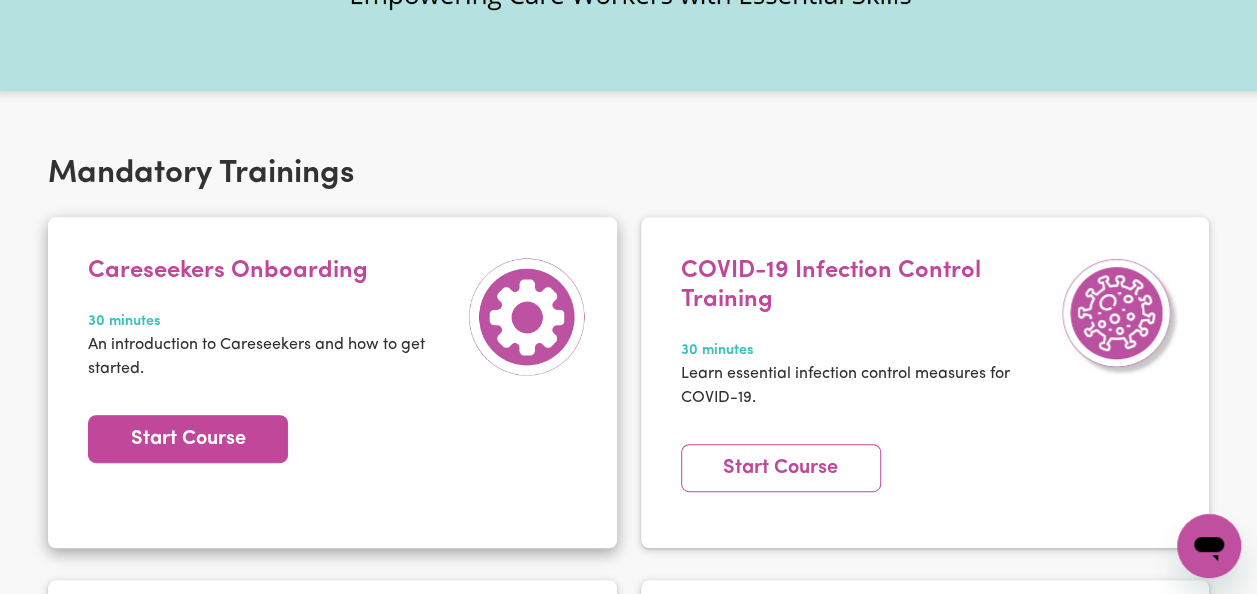 click on "Start Course" at bounding box center (188, 439) 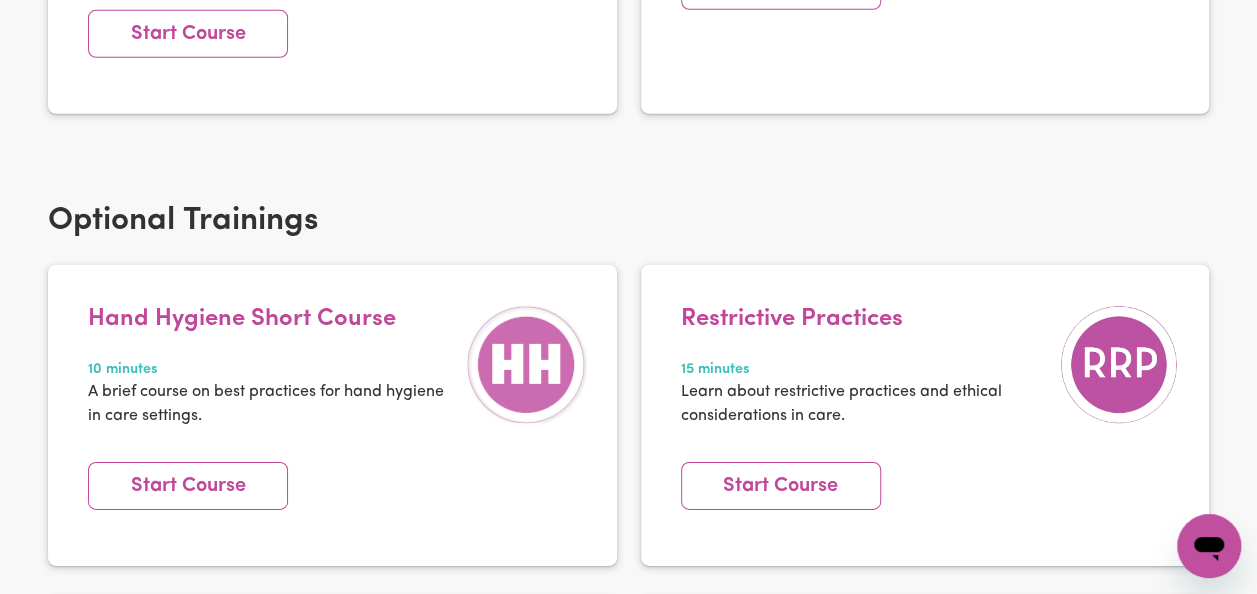 scroll, scrollTop: 2865, scrollLeft: 0, axis: vertical 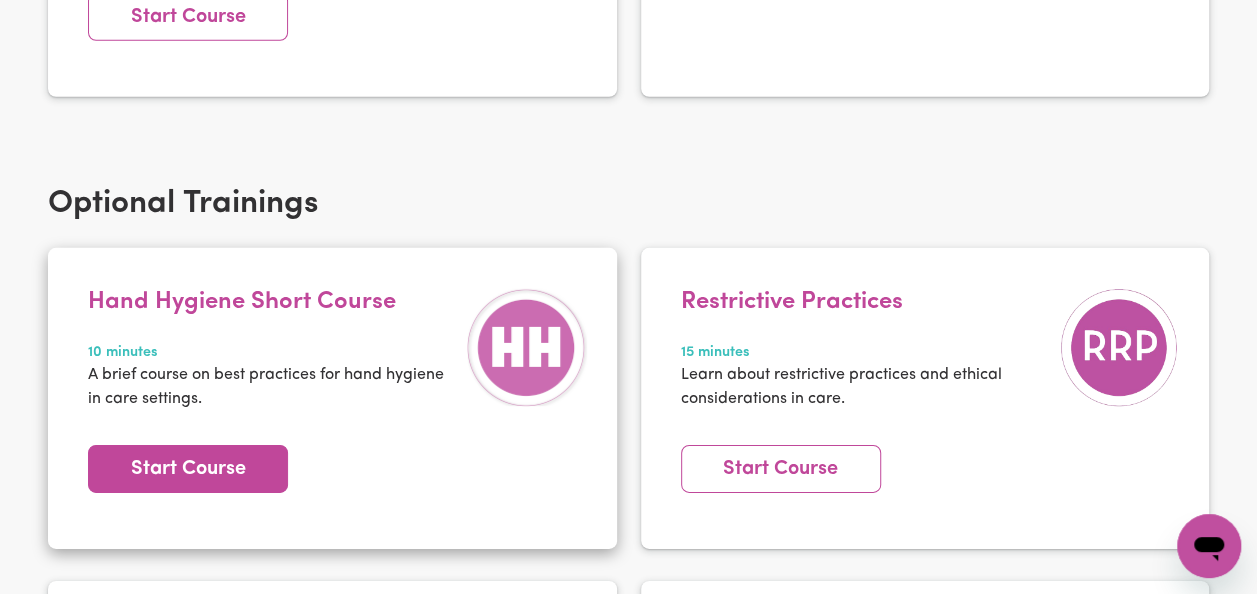 click on "Start Course" at bounding box center (188, 469) 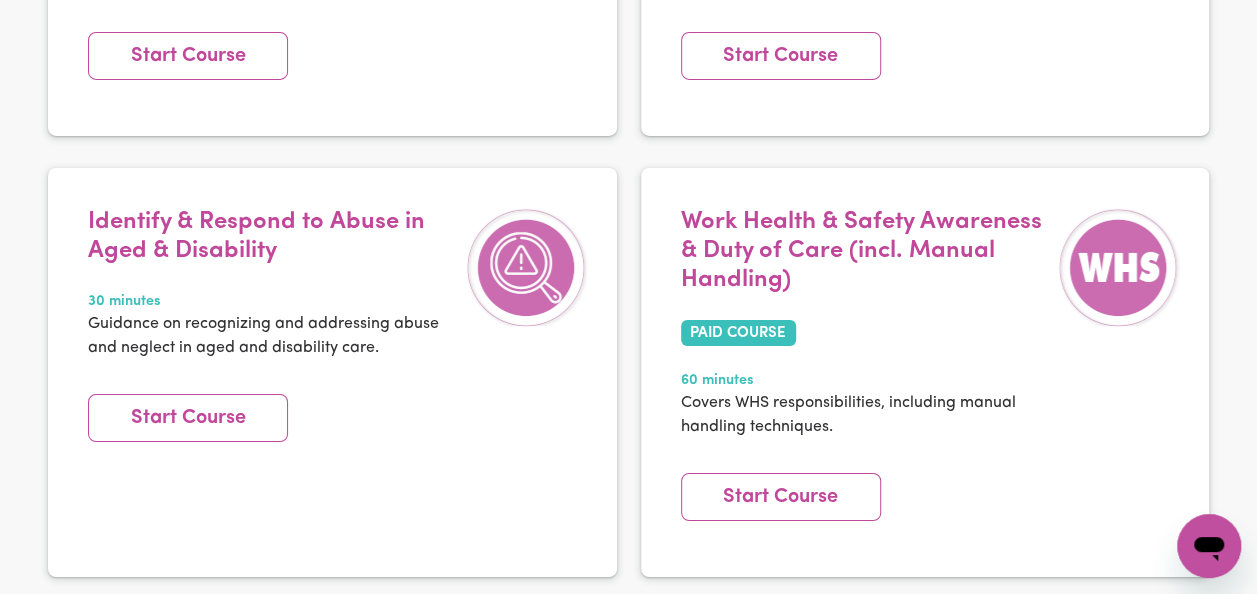 scroll, scrollTop: 3318, scrollLeft: 0, axis: vertical 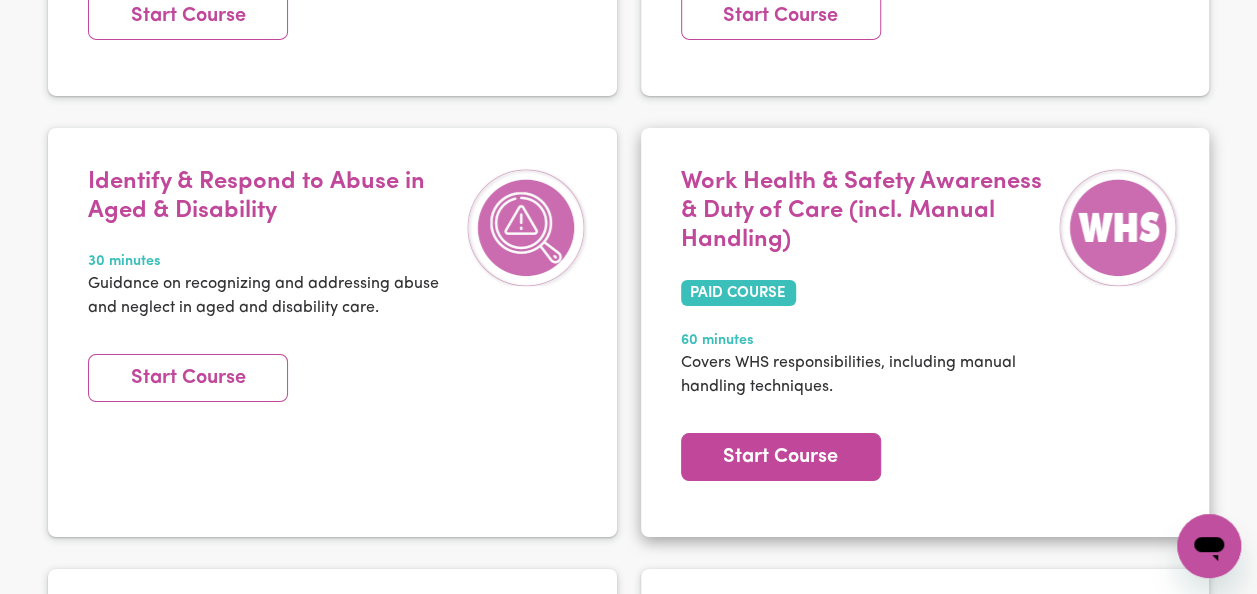 click on "Start Course" at bounding box center (781, 457) 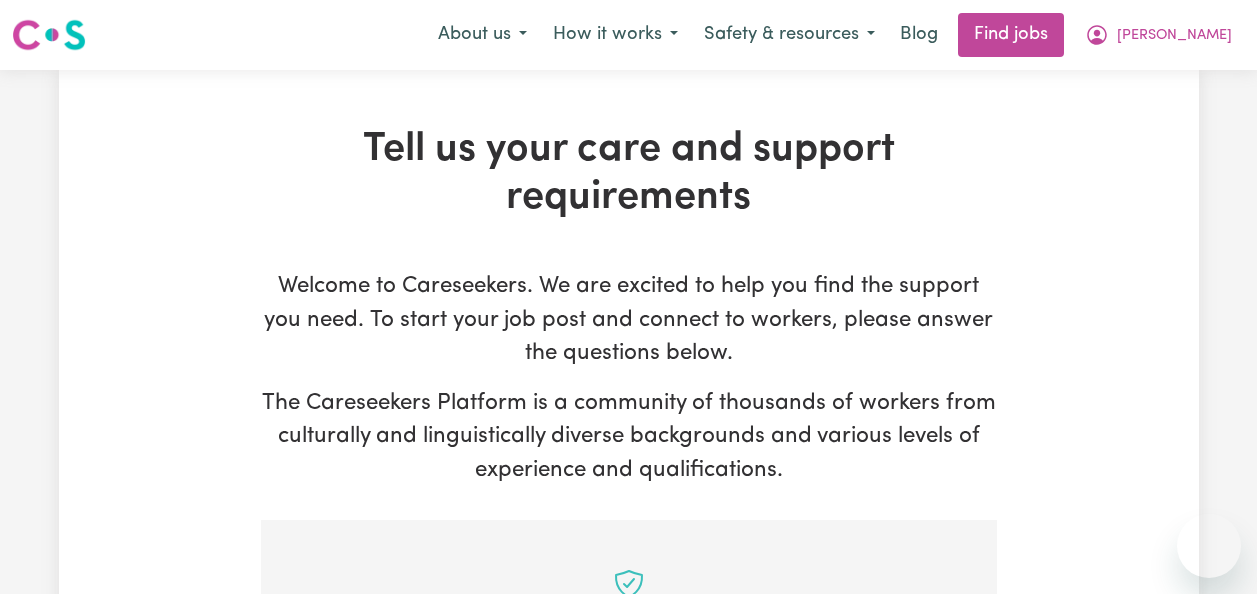 scroll, scrollTop: 519, scrollLeft: 0, axis: vertical 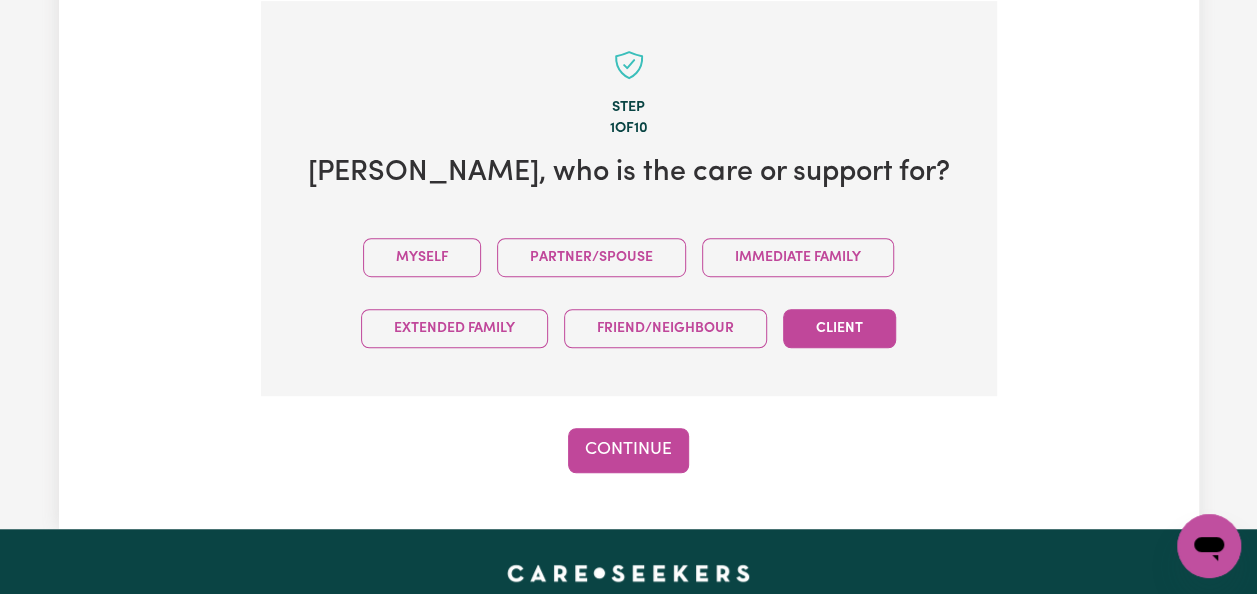 click on "Client" at bounding box center [839, 328] 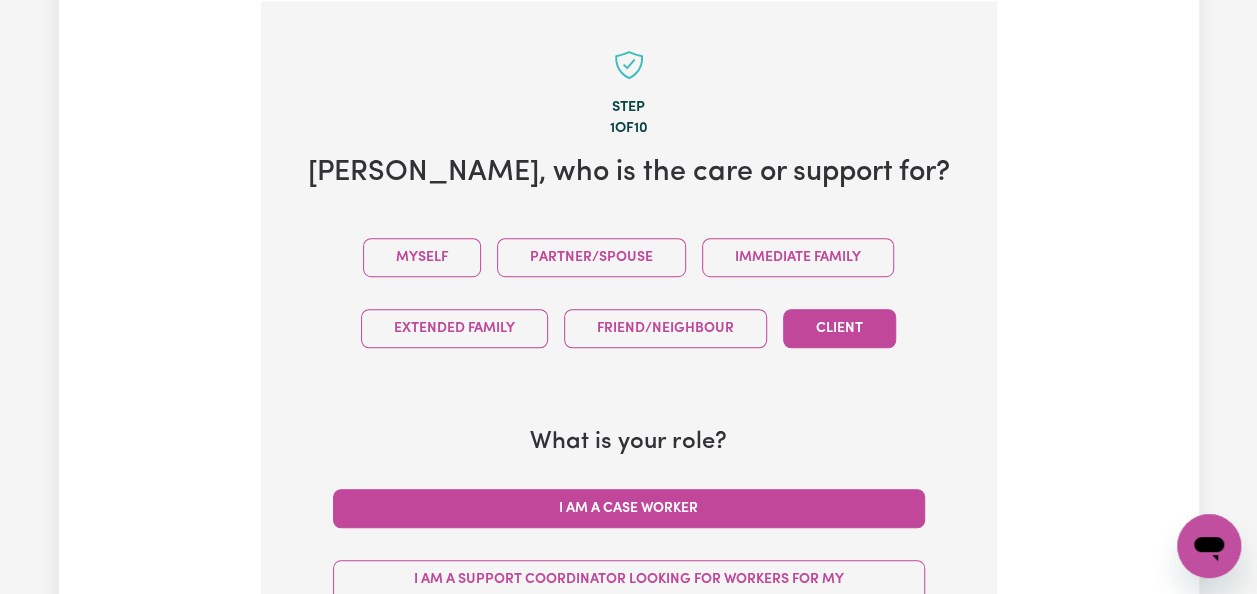 click on "I am a Case Worker" at bounding box center (629, 508) 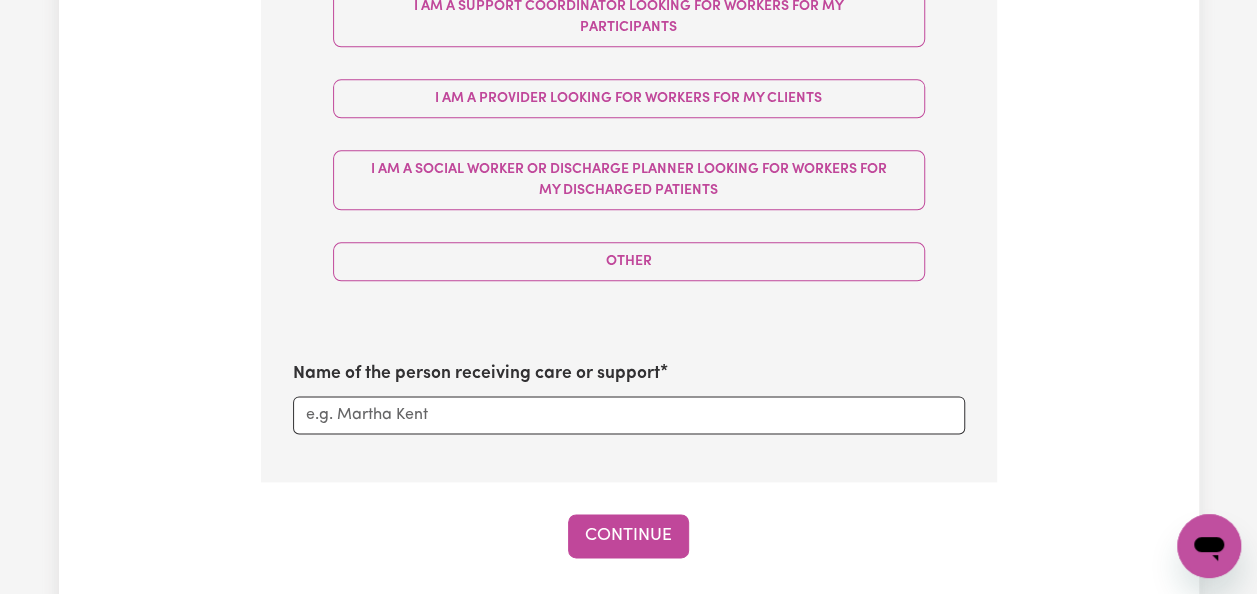 scroll, scrollTop: 1132, scrollLeft: 0, axis: vertical 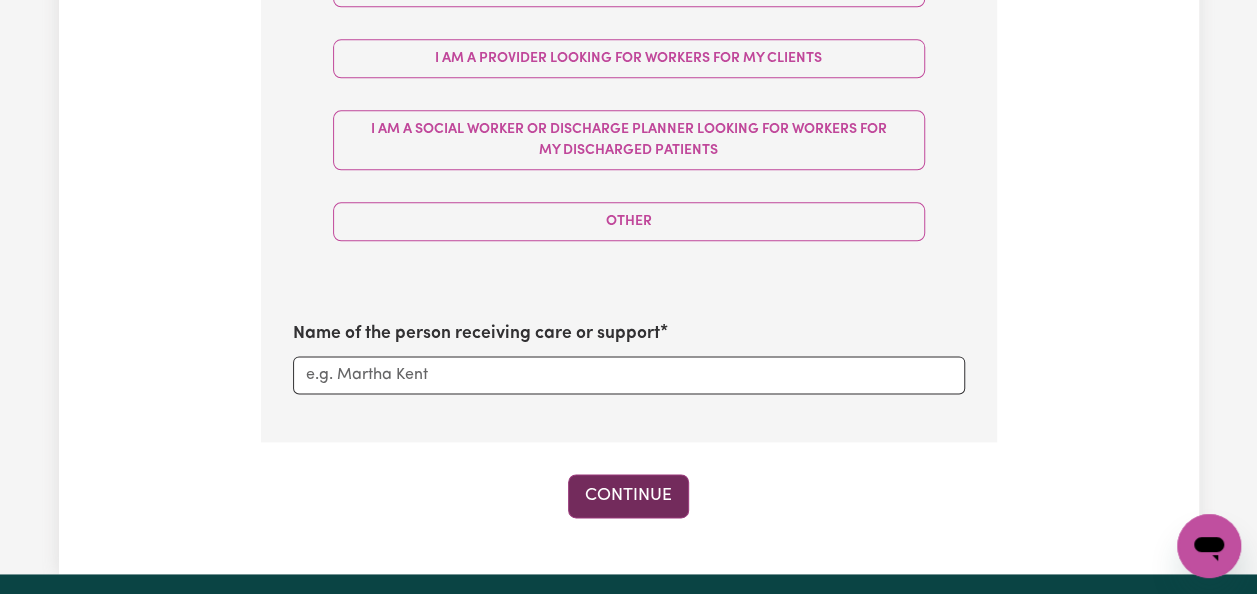 click on "Continue" at bounding box center [628, 496] 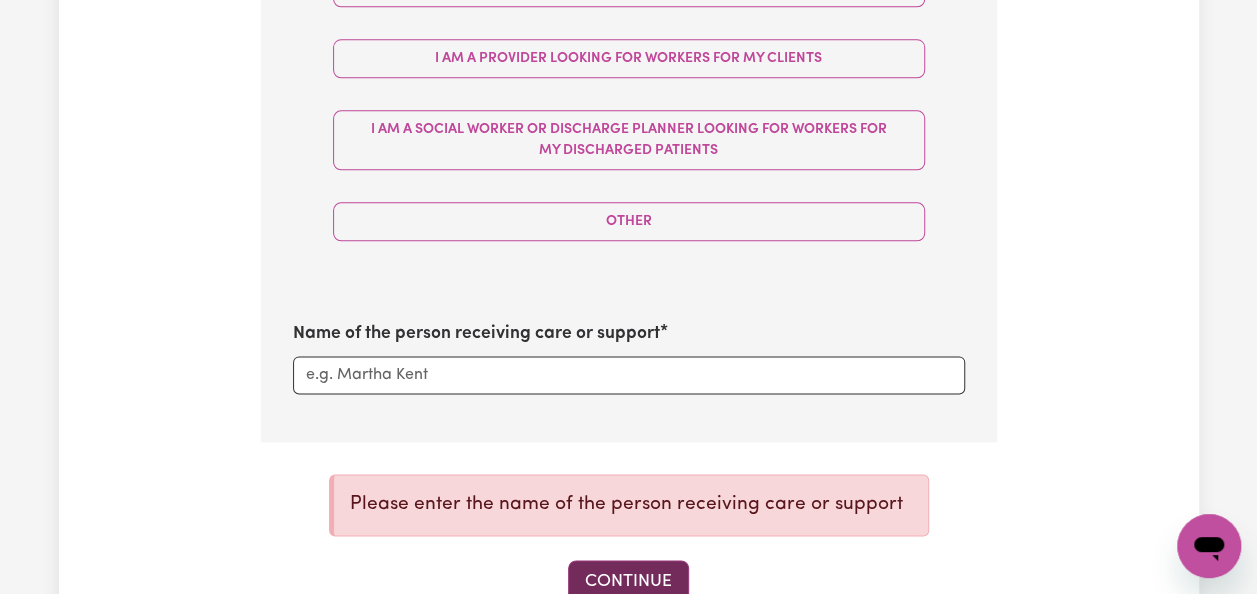 click on "Continue" at bounding box center [628, 582] 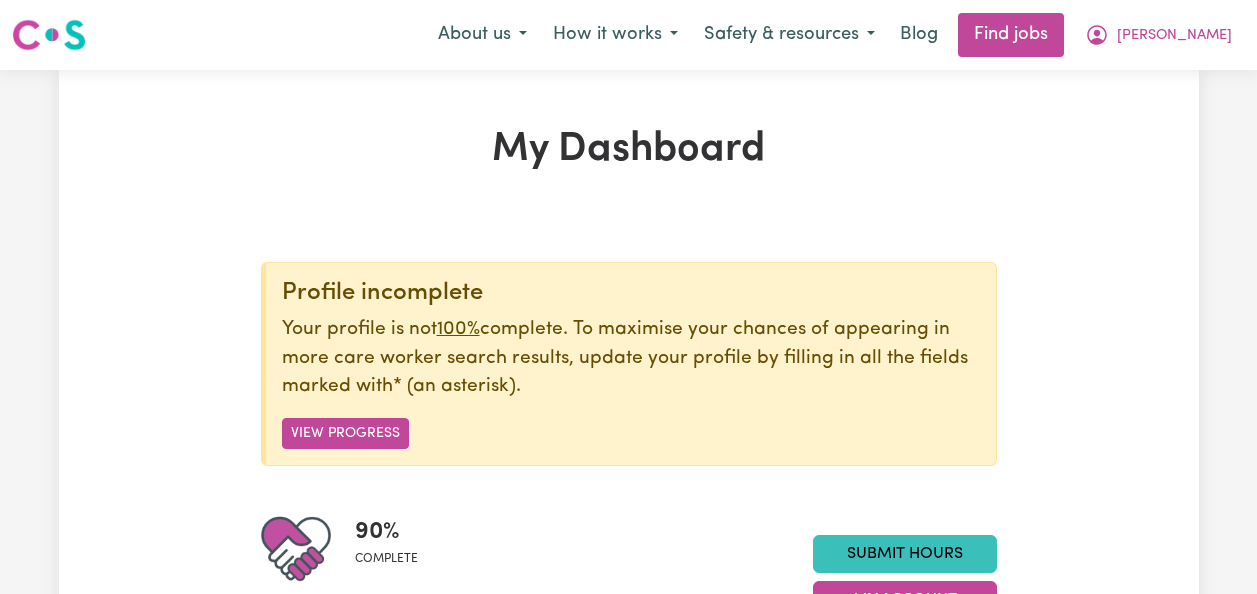scroll, scrollTop: 0, scrollLeft: 0, axis: both 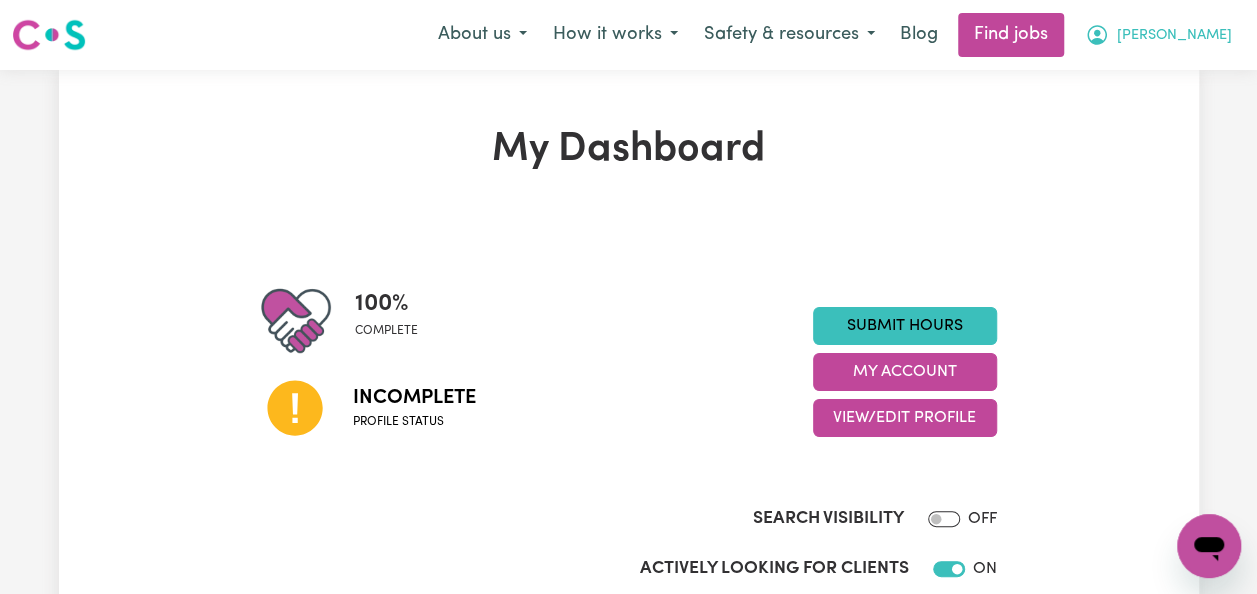 click 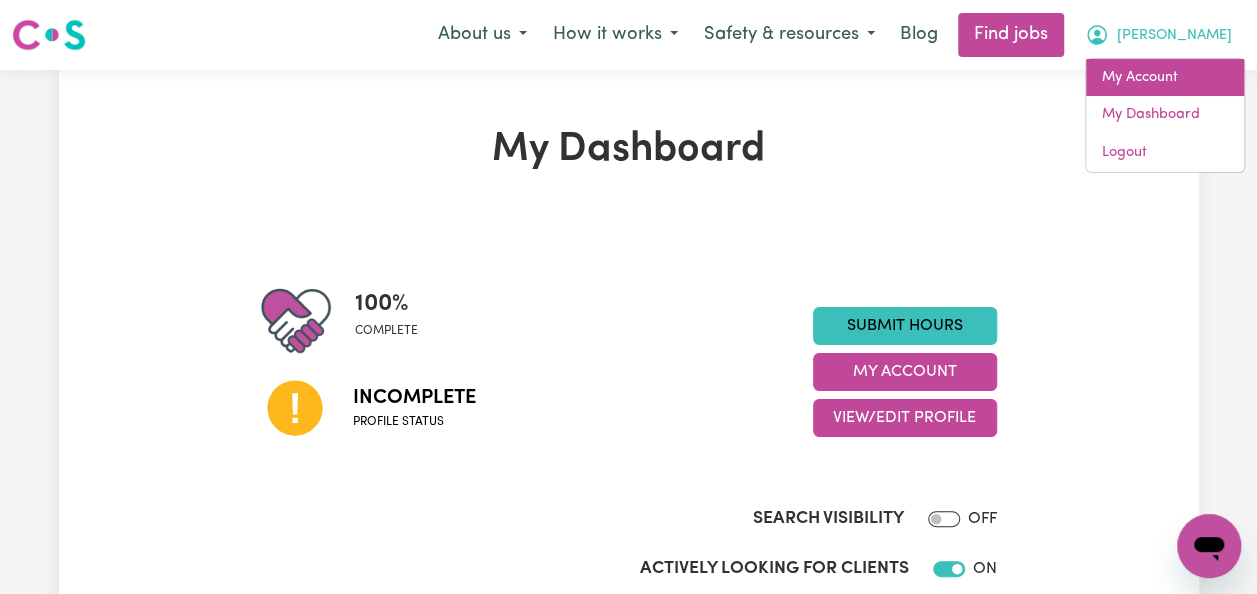 click on "My Account" at bounding box center [1165, 78] 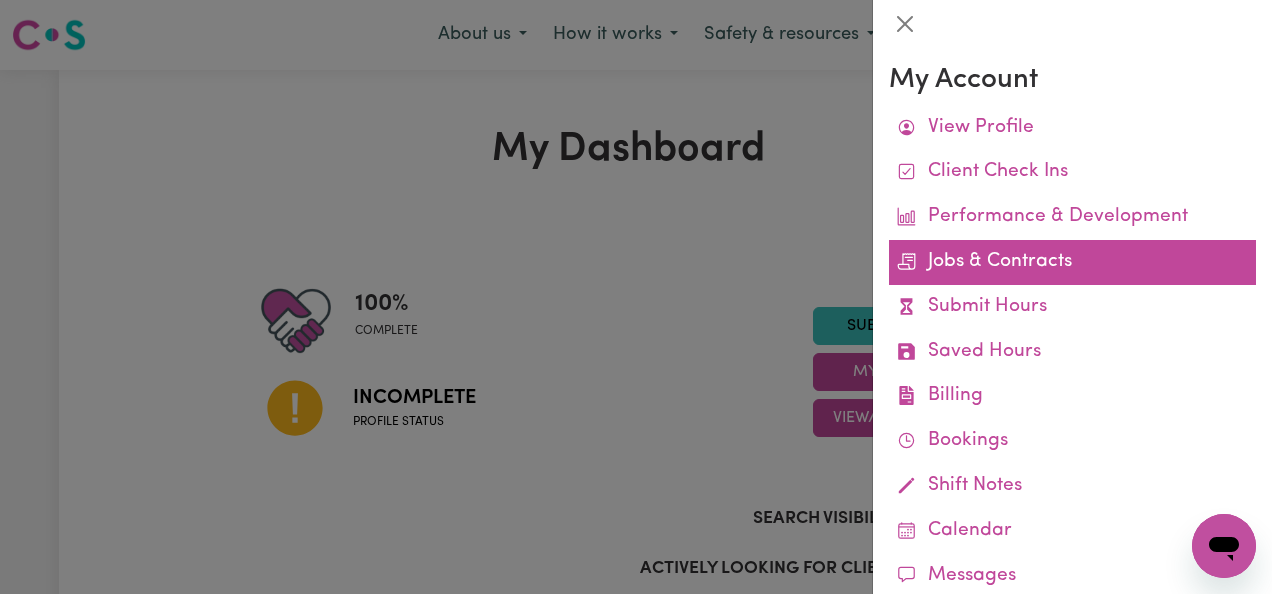 click on "Jobs & Contracts" at bounding box center (1072, 262) 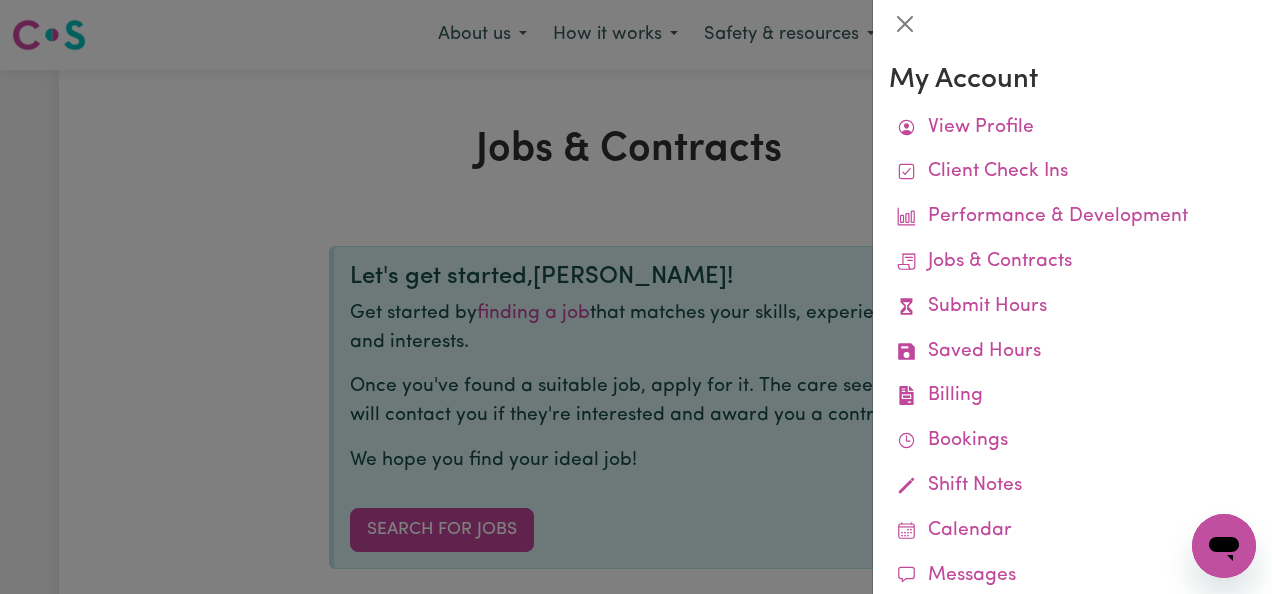 click at bounding box center [636, 297] 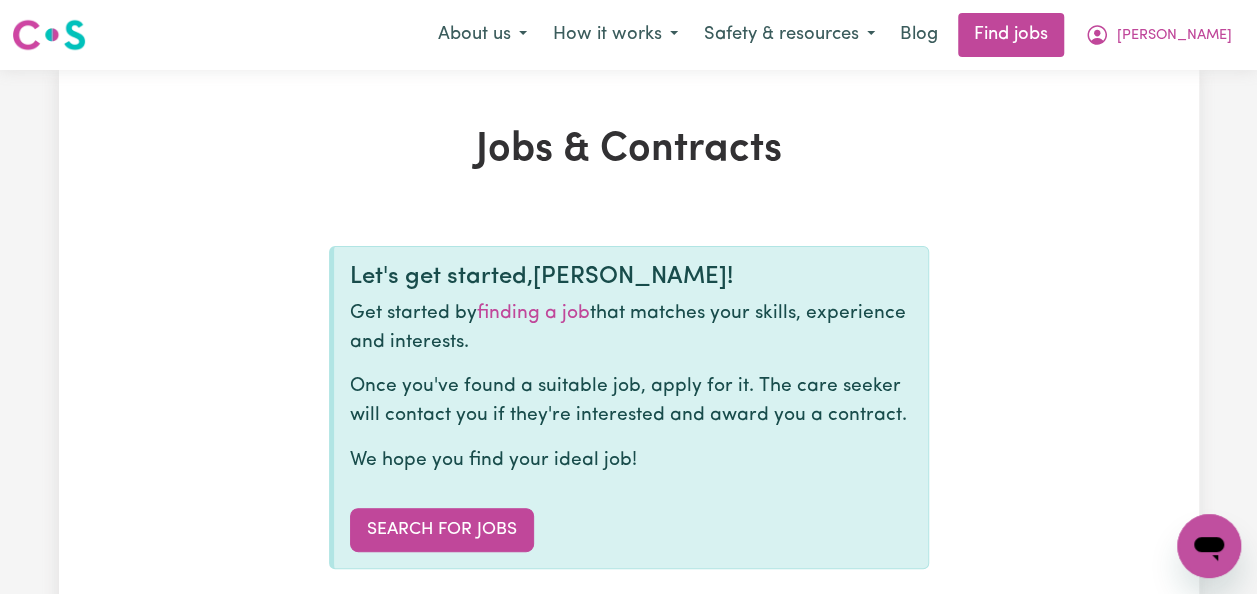 click on "Search for Jobs" at bounding box center [442, 530] 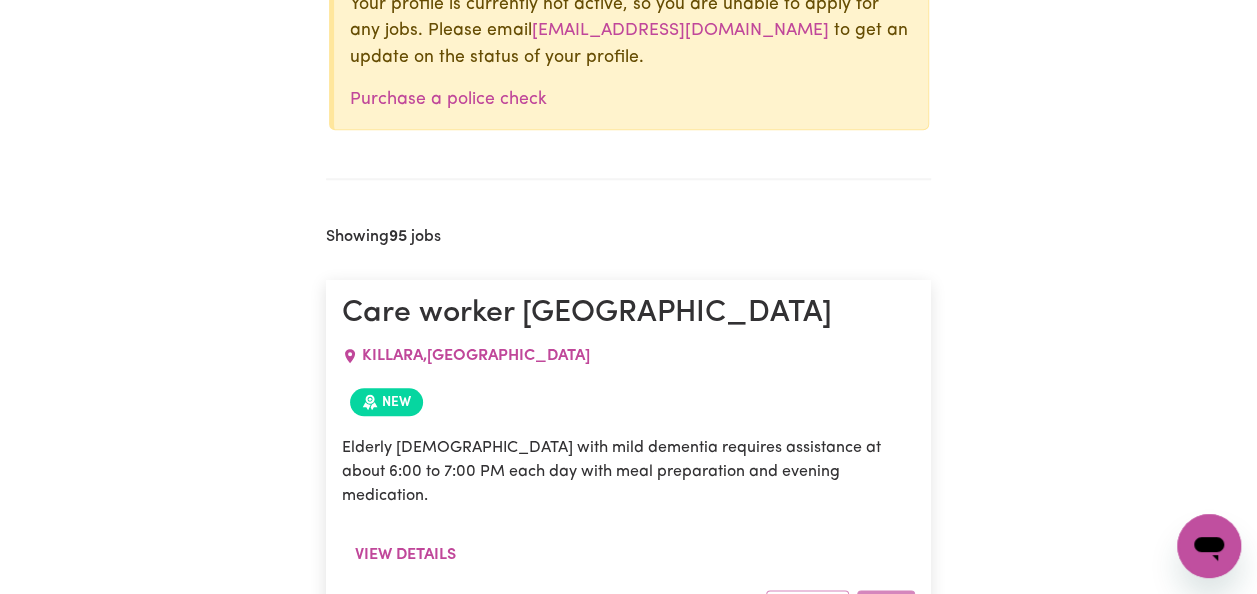 scroll, scrollTop: 857, scrollLeft: 0, axis: vertical 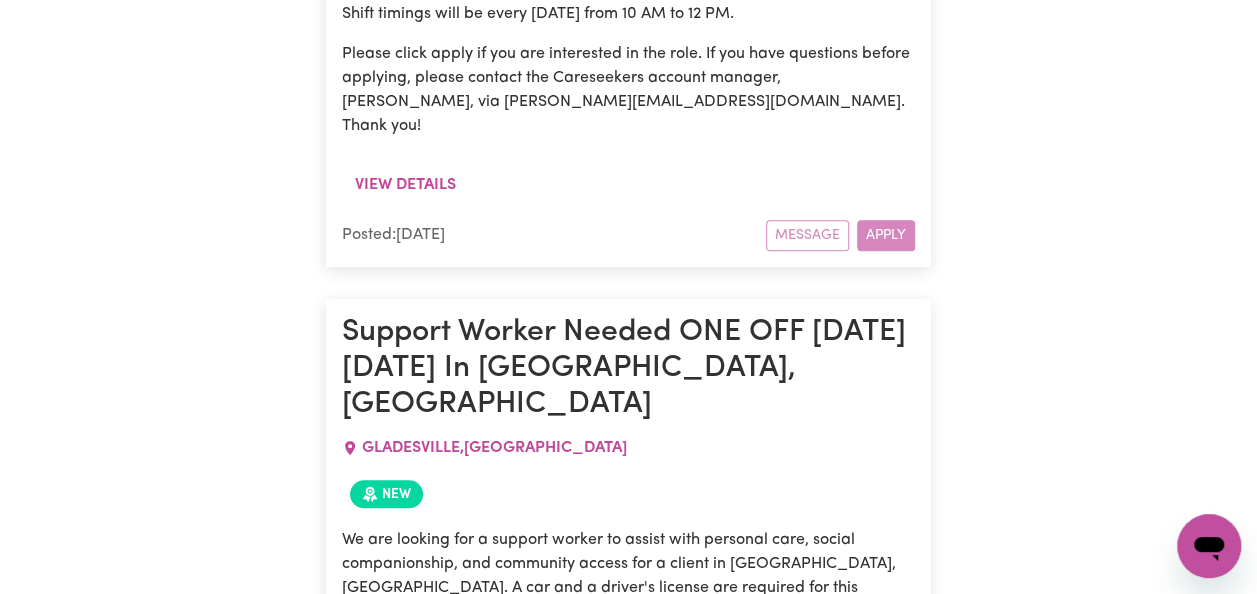 click on "View details" at bounding box center (405, 1461) 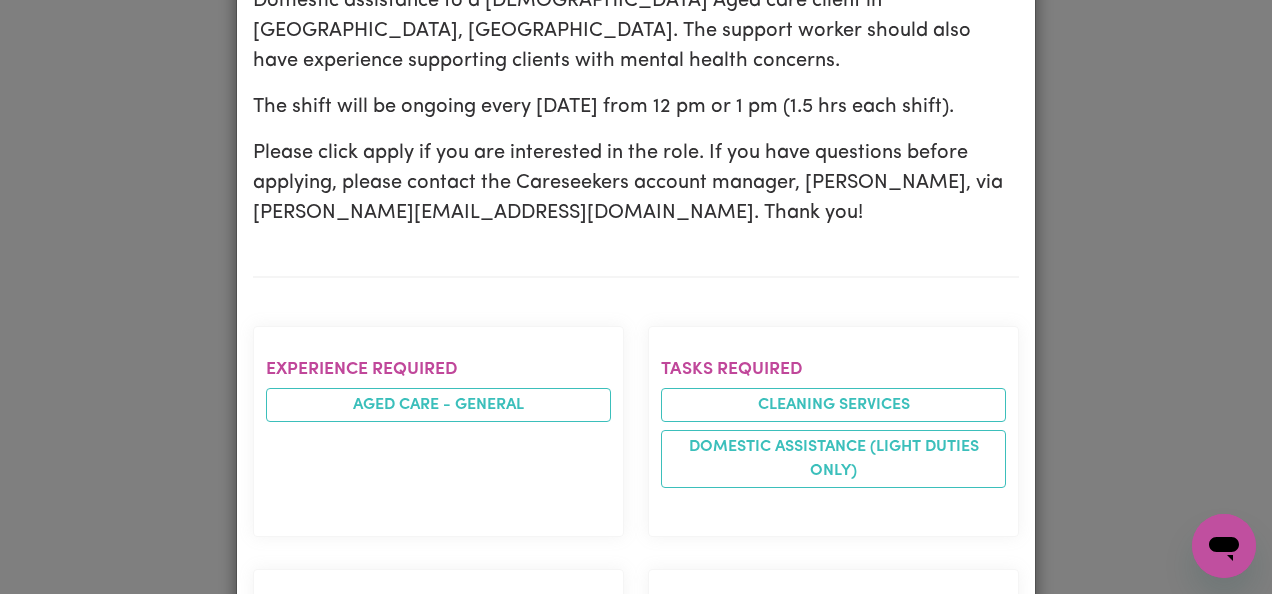 scroll, scrollTop: 480, scrollLeft: 0, axis: vertical 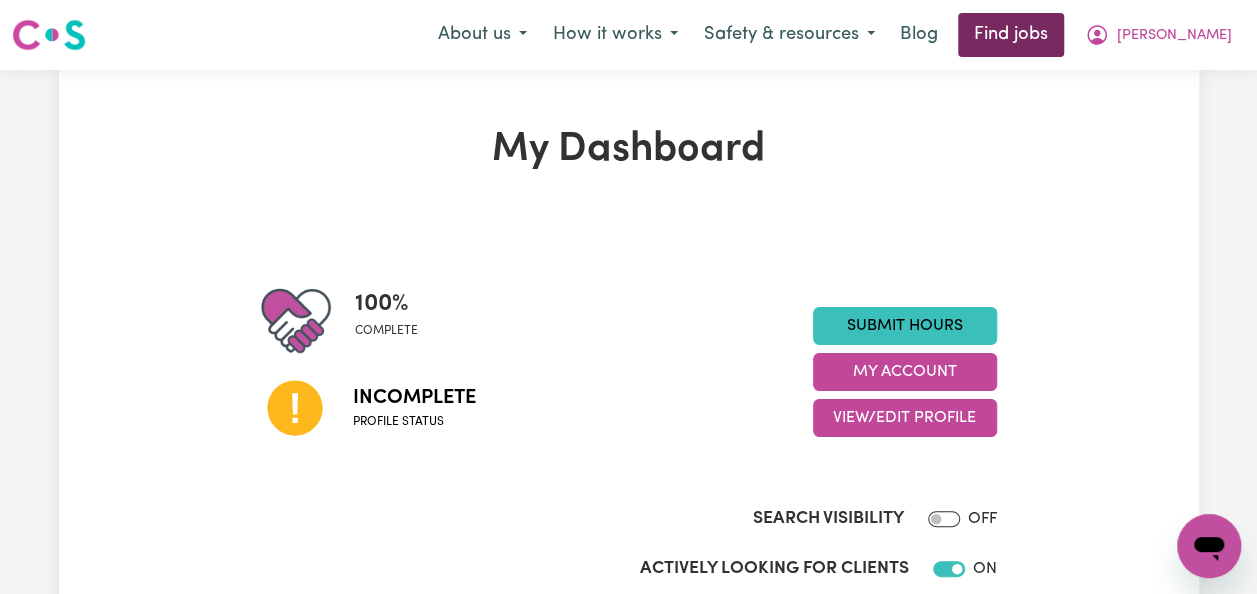 click on "Find jobs" at bounding box center (1011, 35) 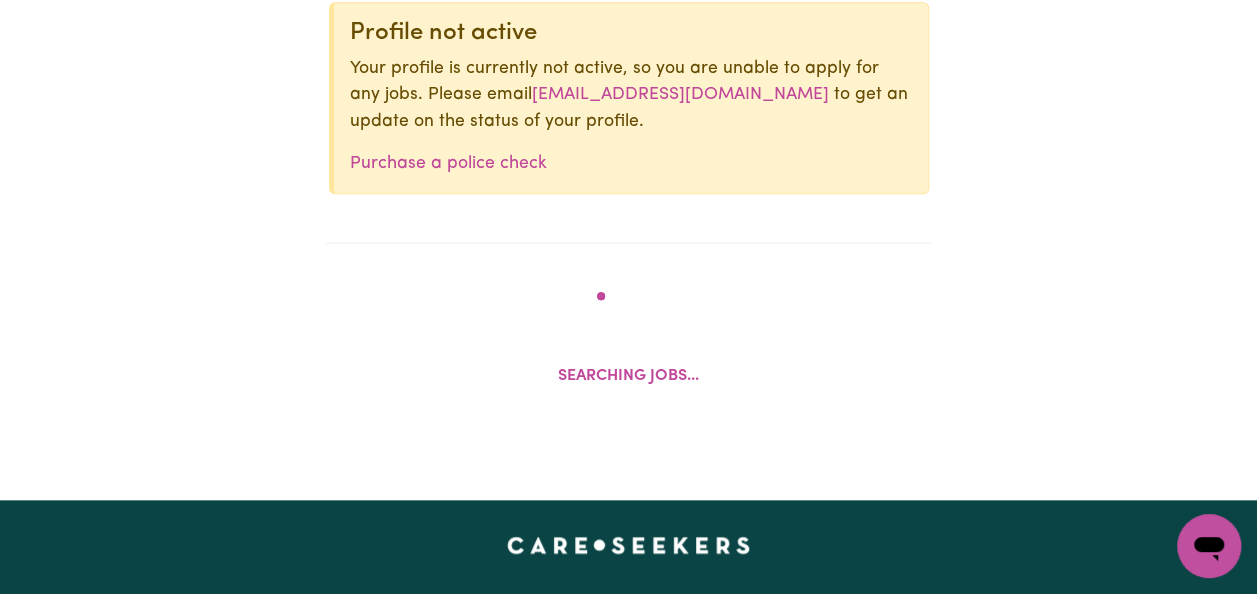scroll, scrollTop: 777, scrollLeft: 0, axis: vertical 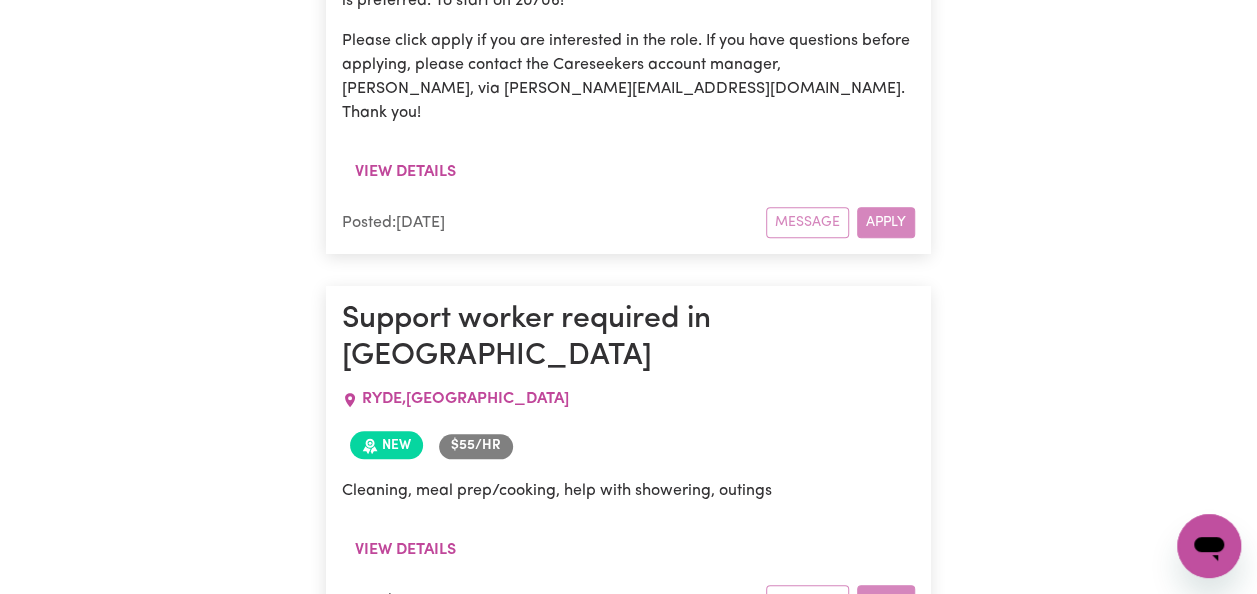 click on "Search By Suburb By State Show  Filters Profile not active Your profile is currently not active, so you are unable to apply for any jobs. Please email  onboarding@careseekers.com.au   to get an update on the status of your profile. Purchase a police check Showing  95   jobs Care worker Killara KILLARA ,  New South Wales New Elderly lady with mild dementia requires assistance at about 6:00 to 7:00 PM each day with meal preparation and evening medication.  View details Posted:  July 10, 2025 Message Apply Spanish Speaking Female Support Worker Needed In Petersham, NSW PETERSHAM ,  New South Wales New We are URGENTLY looking for a Spanish-speaking female support worker for a client based in Petersham, NSW. Duties include personal care (changing incontinence pads), domestic assistance (washing bed sheets at every service), and meal preparation. Shift timings will be every Monday, Tuesday, and Friday from 9.30 am to 11.00 am. To start as soon as possible! View details Posted:  July 10, 2025 Message Apply ORAN PARK" at bounding box center [628, -20917] 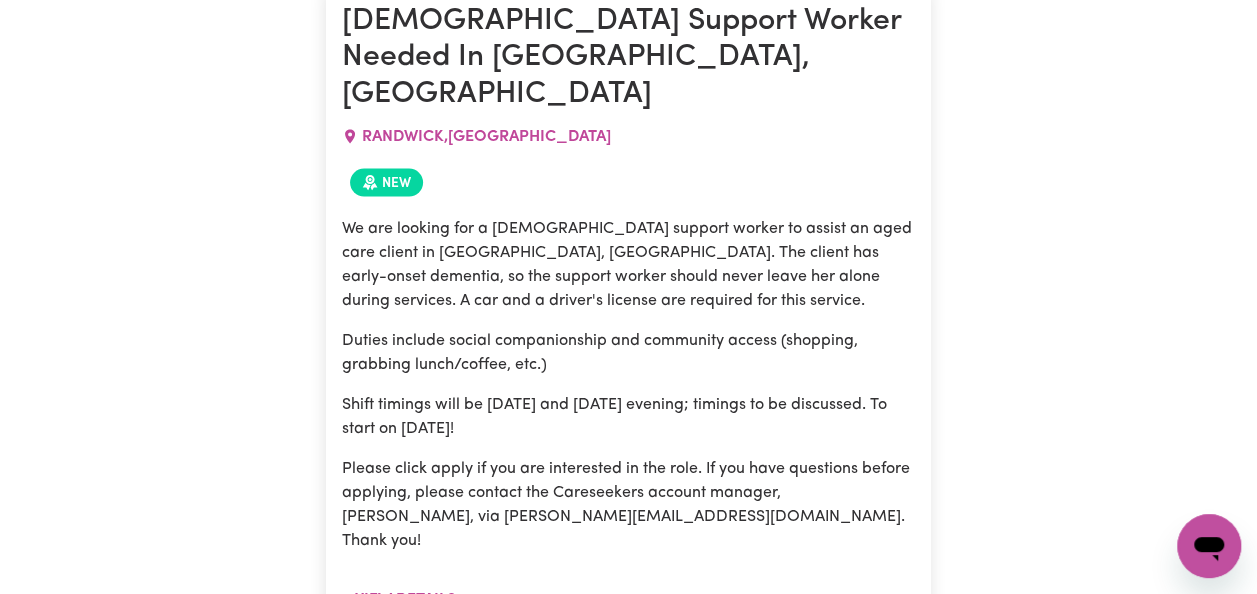 scroll, scrollTop: 54888, scrollLeft: 0, axis: vertical 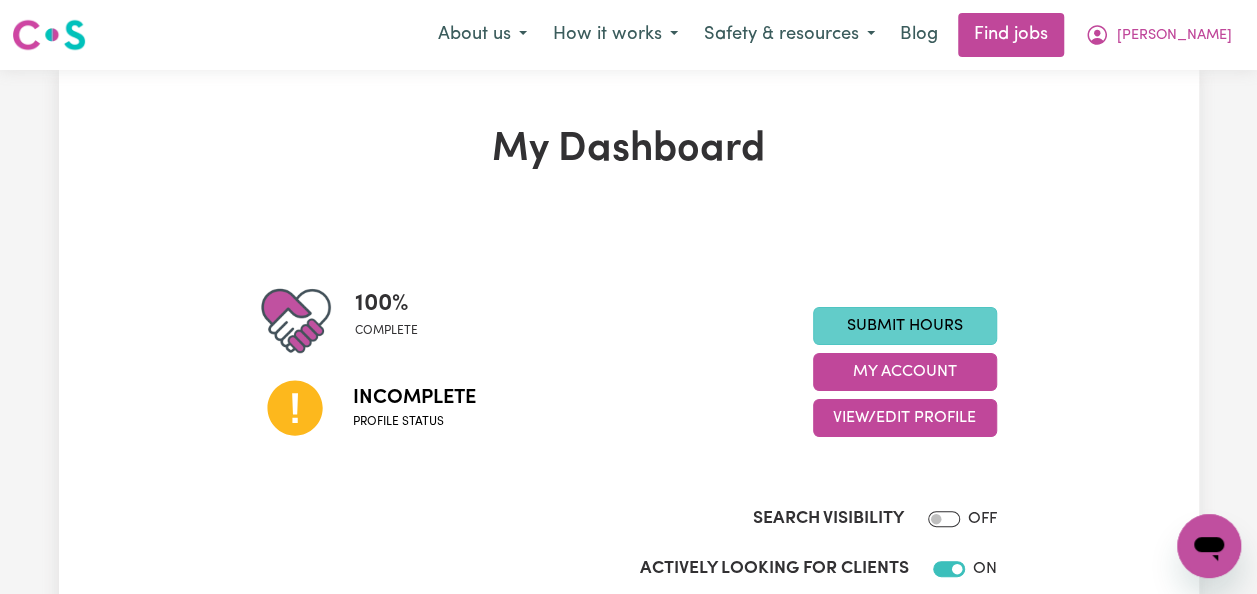 click on "Submit Hours" at bounding box center (905, 326) 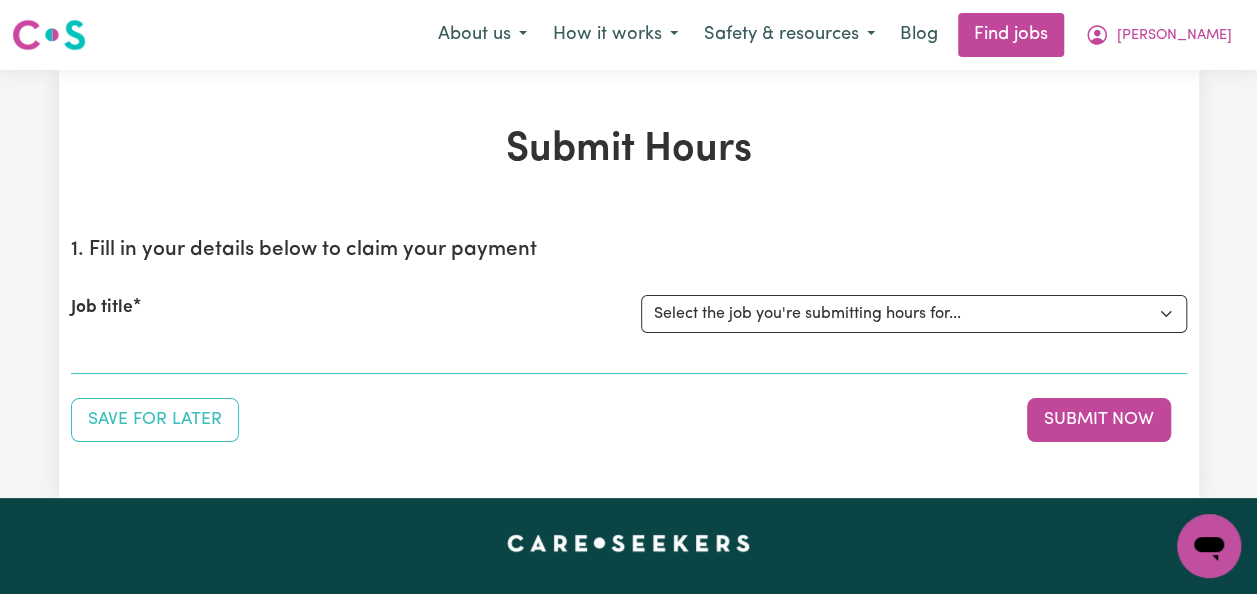 click on "Job title" at bounding box center [102, 308] 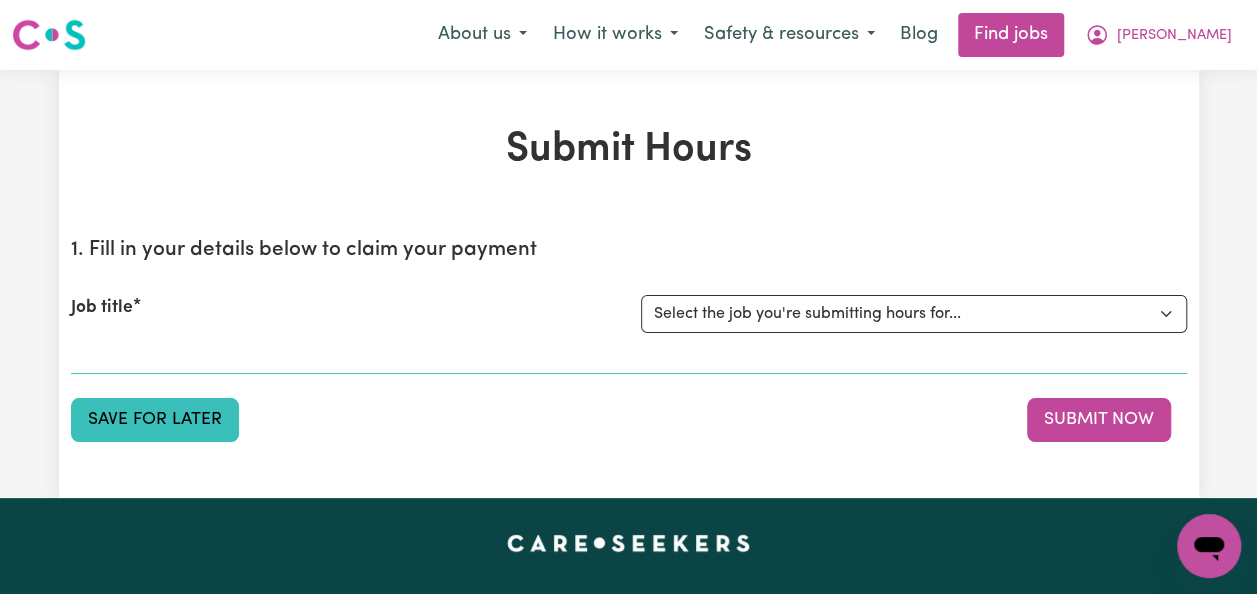 click on "Save for Later" at bounding box center (155, 420) 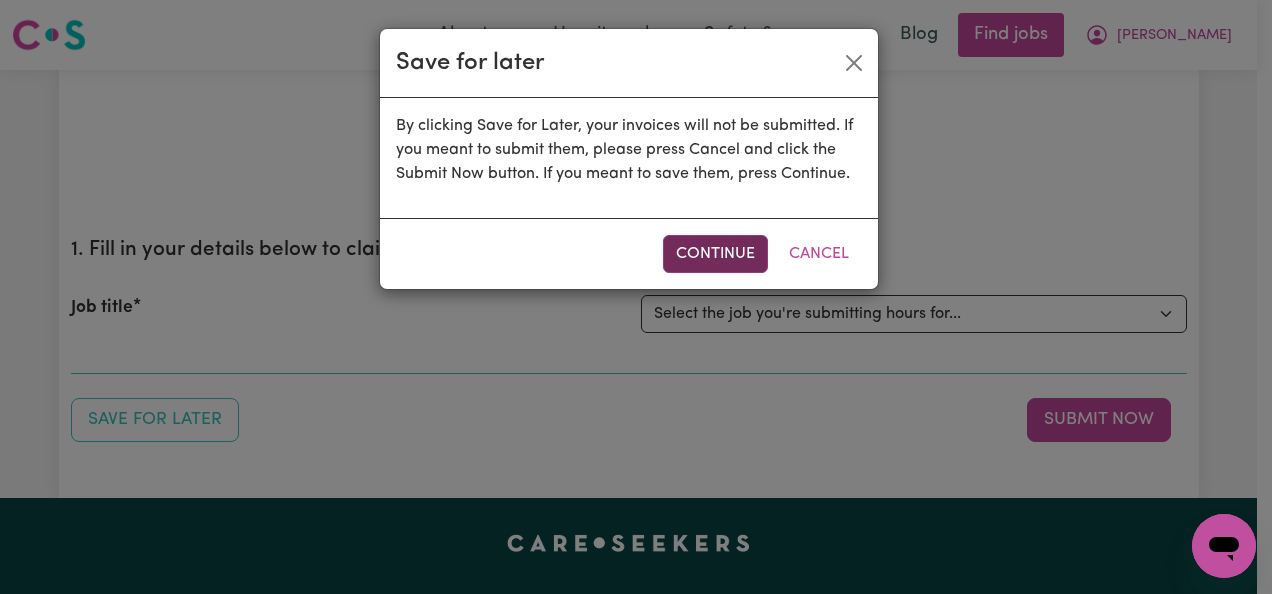 click on "Continue" at bounding box center [715, 254] 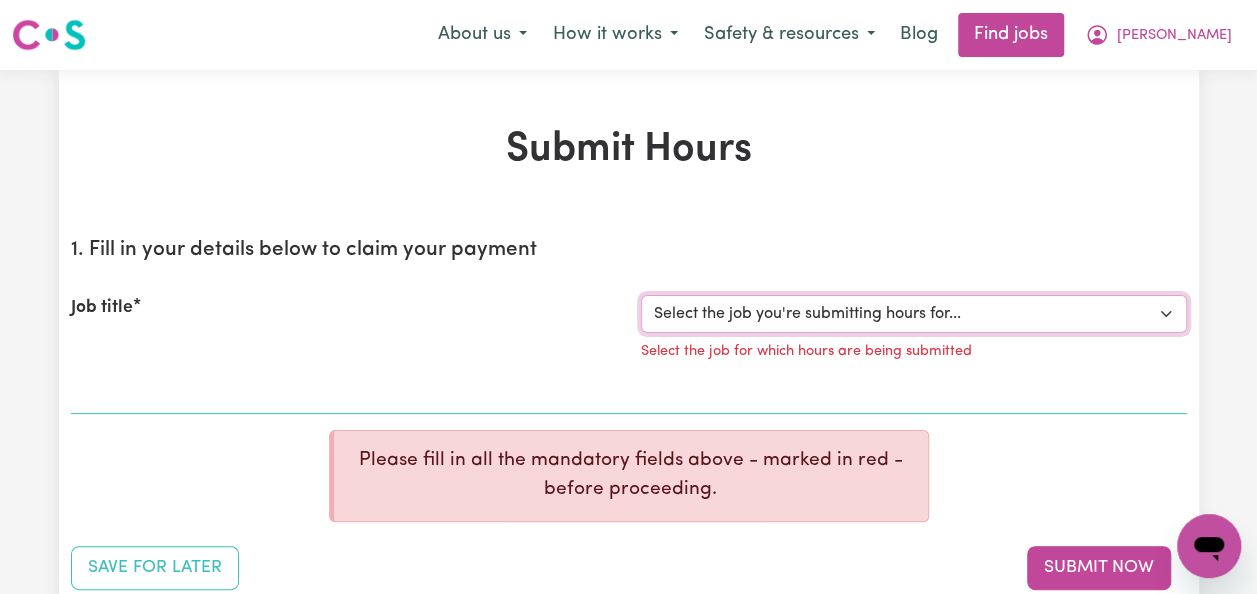 click on "Select the job you're submitting hours for..." at bounding box center (914, 314) 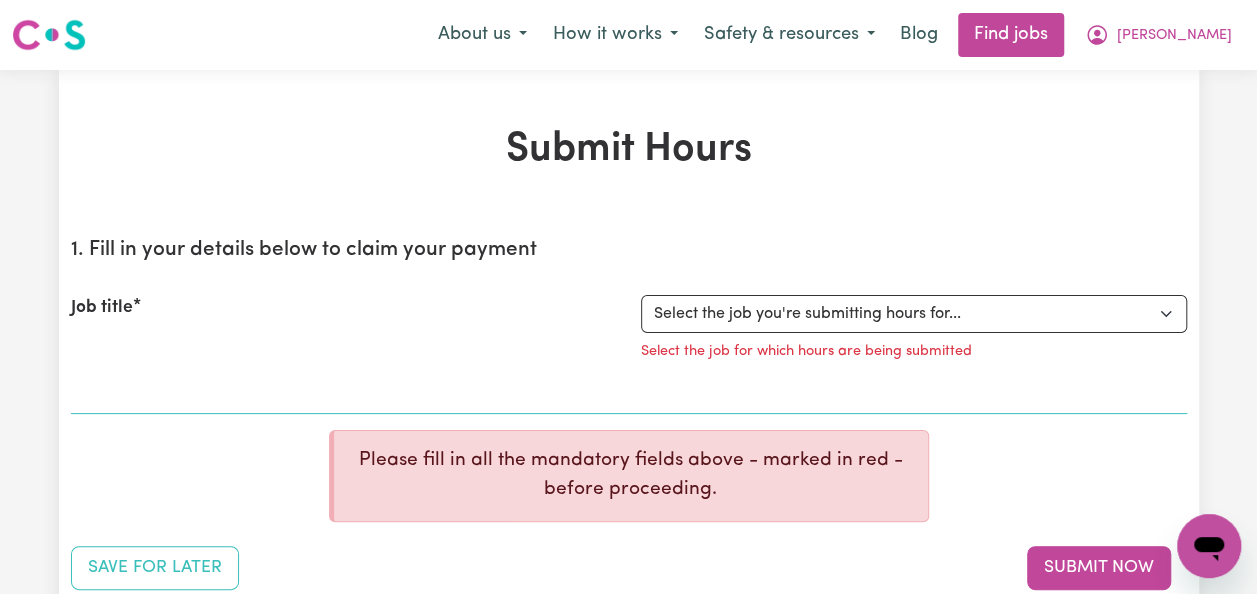 click on "Job title" at bounding box center (102, 308) 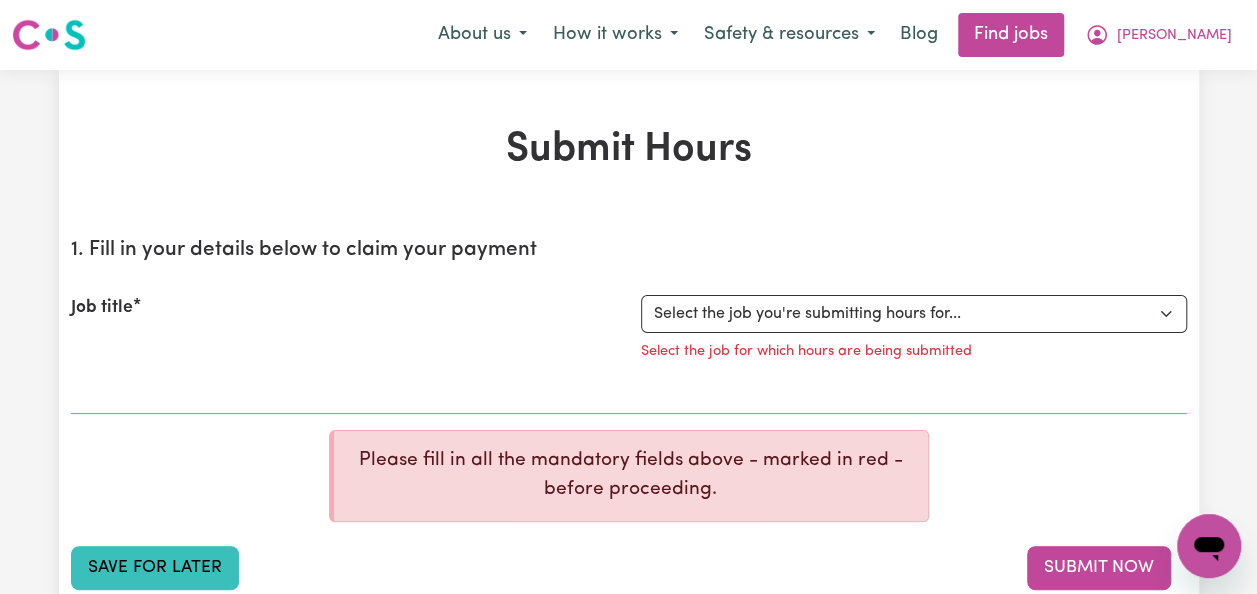 click on "Save for Later" at bounding box center [155, 568] 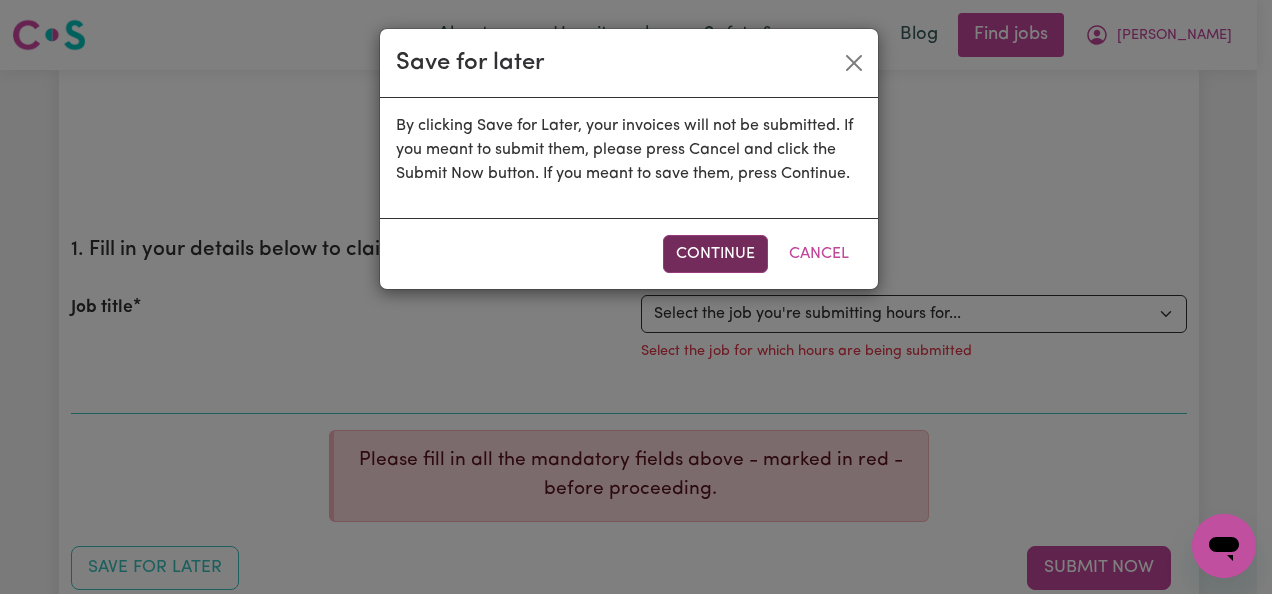 click on "Continue" at bounding box center (715, 254) 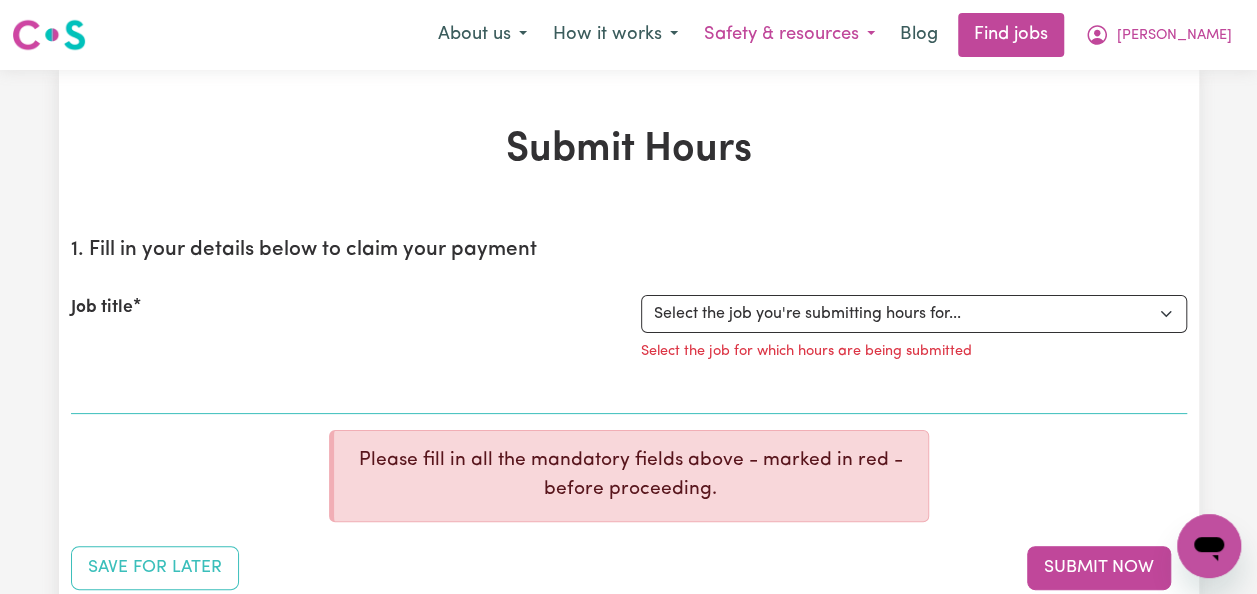 click on "Safety & resources" at bounding box center [789, 35] 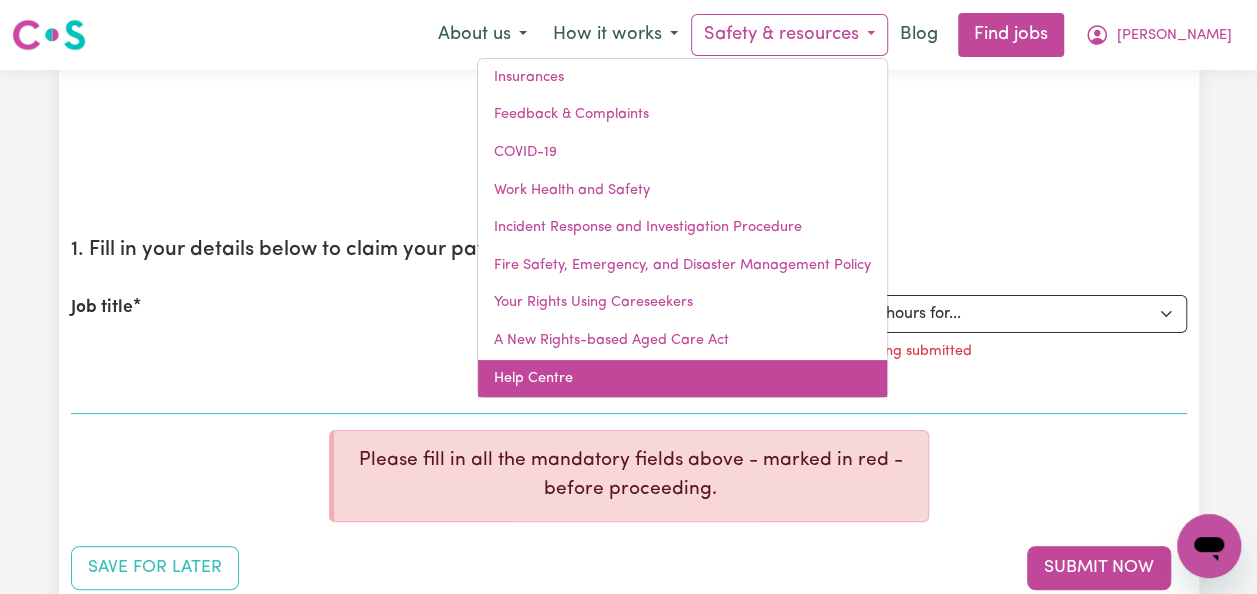 click on "Help Centre" at bounding box center [682, 379] 